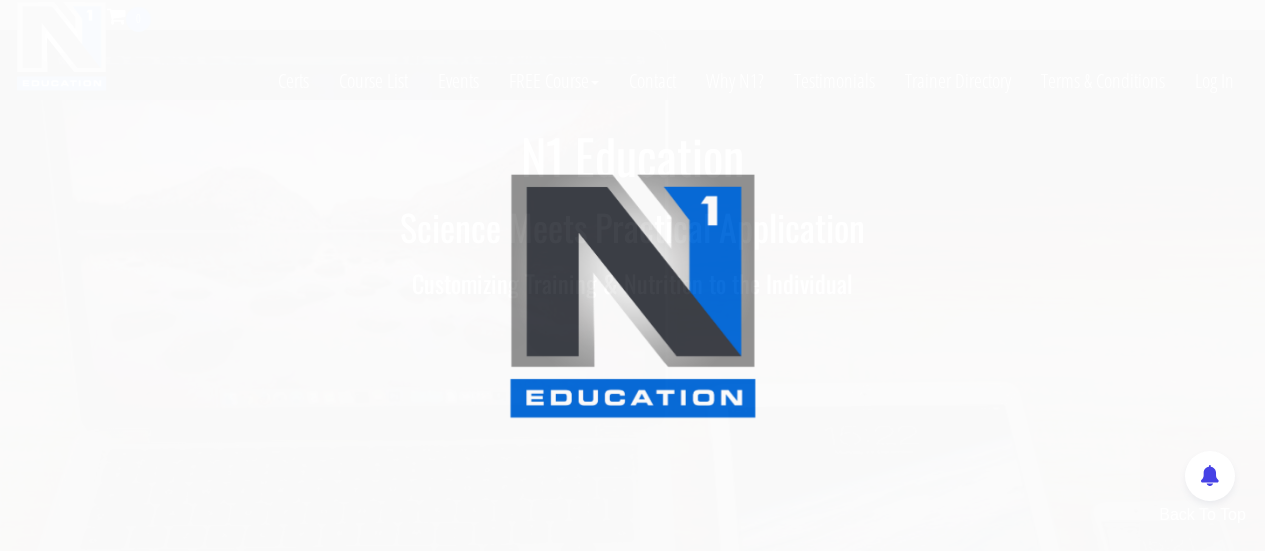 scroll, scrollTop: 0, scrollLeft: 0, axis: both 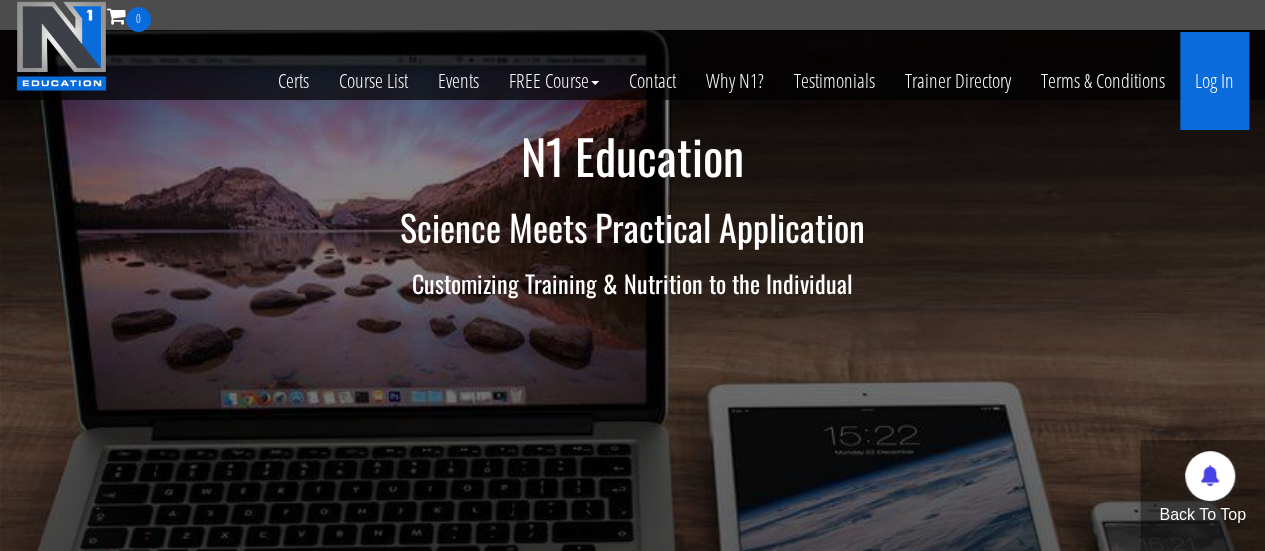 click on "Log In" at bounding box center [1214, 81] 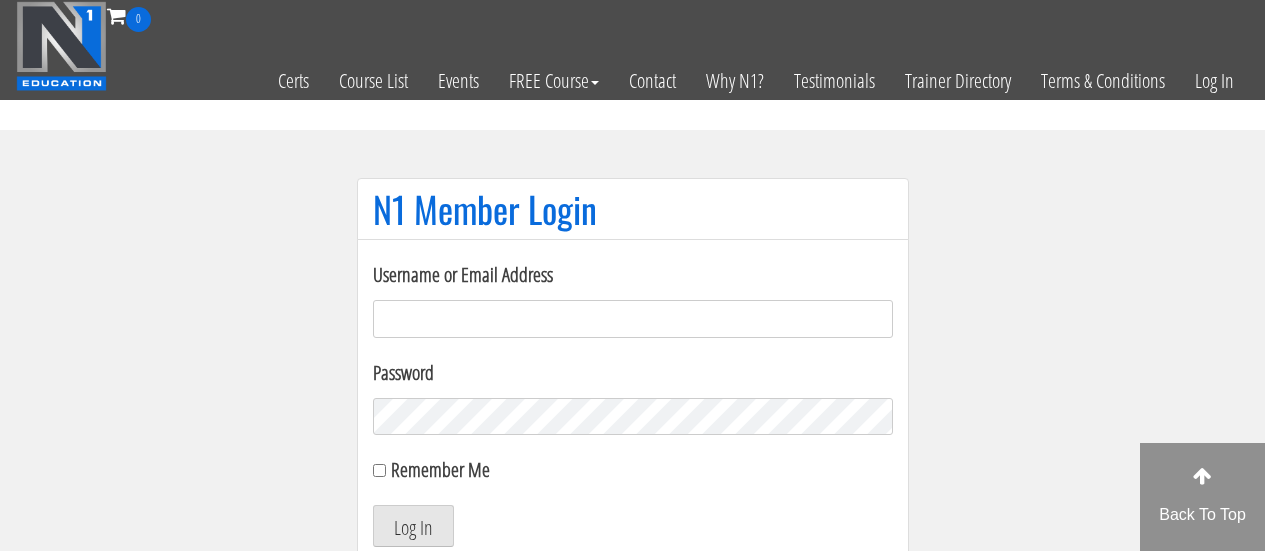 scroll, scrollTop: 0, scrollLeft: 0, axis: both 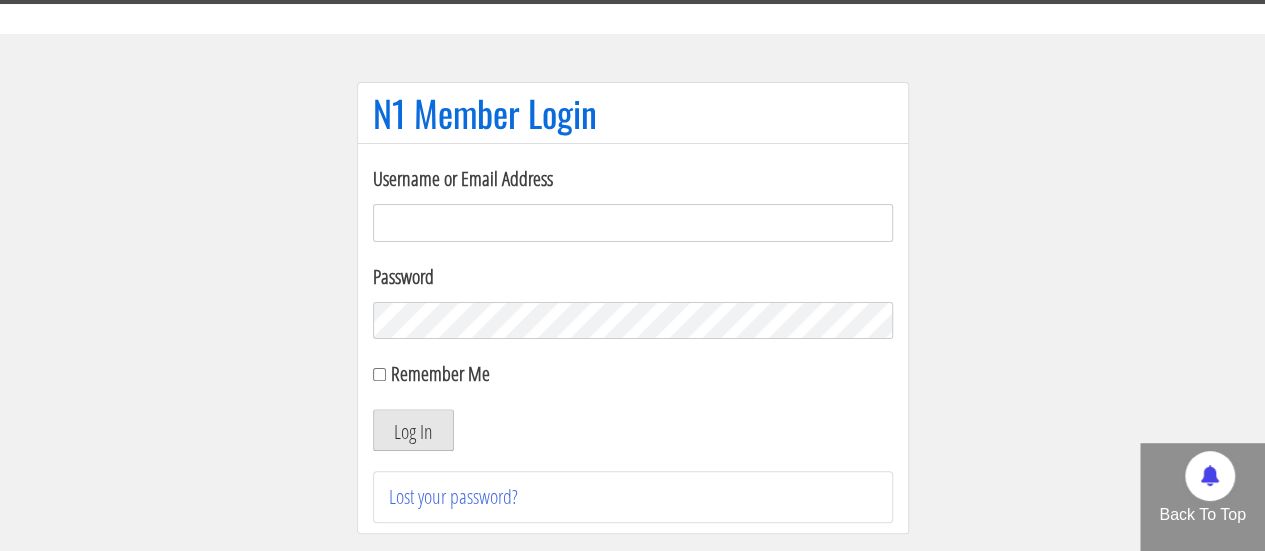 type on "[EMAIL_ADDRESS][DOMAIN_NAME]" 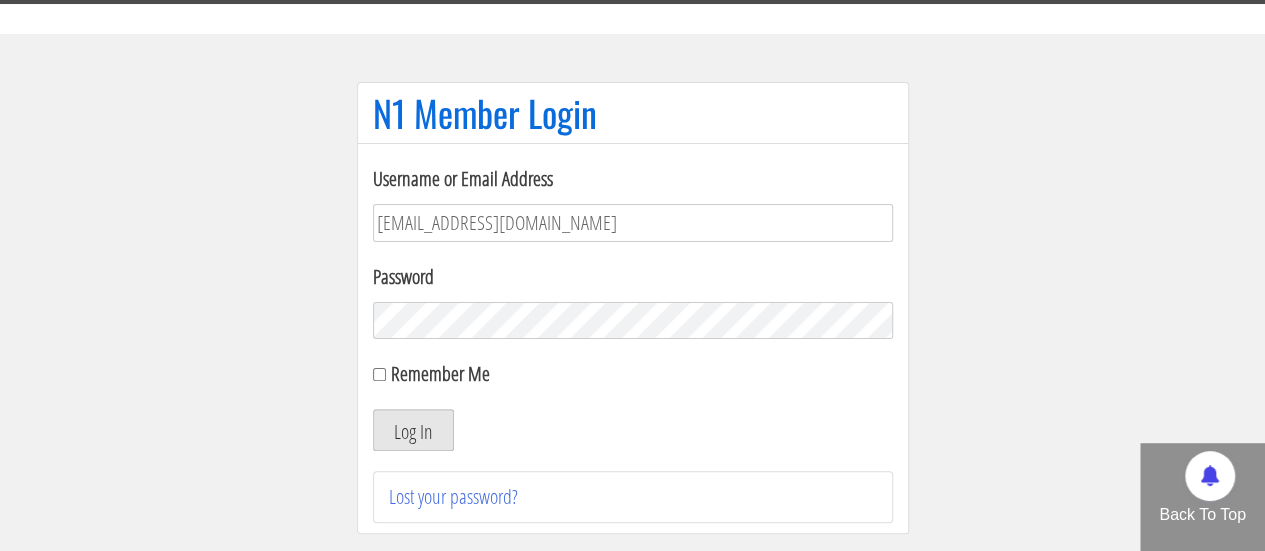 click on "Log In" at bounding box center [413, 430] 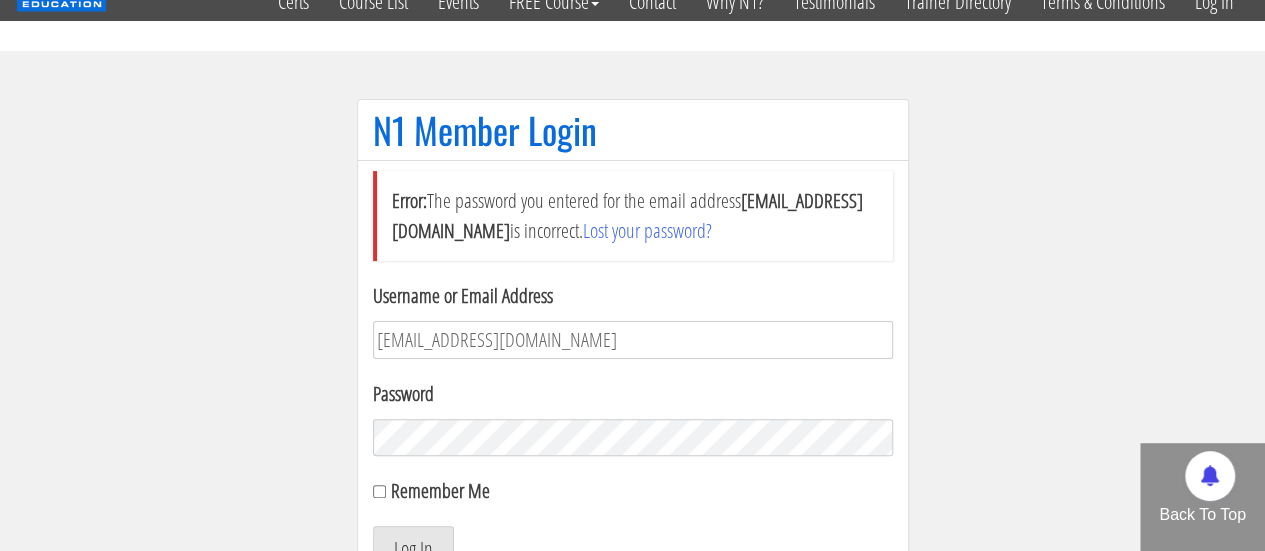 scroll, scrollTop: 84, scrollLeft: 0, axis: vertical 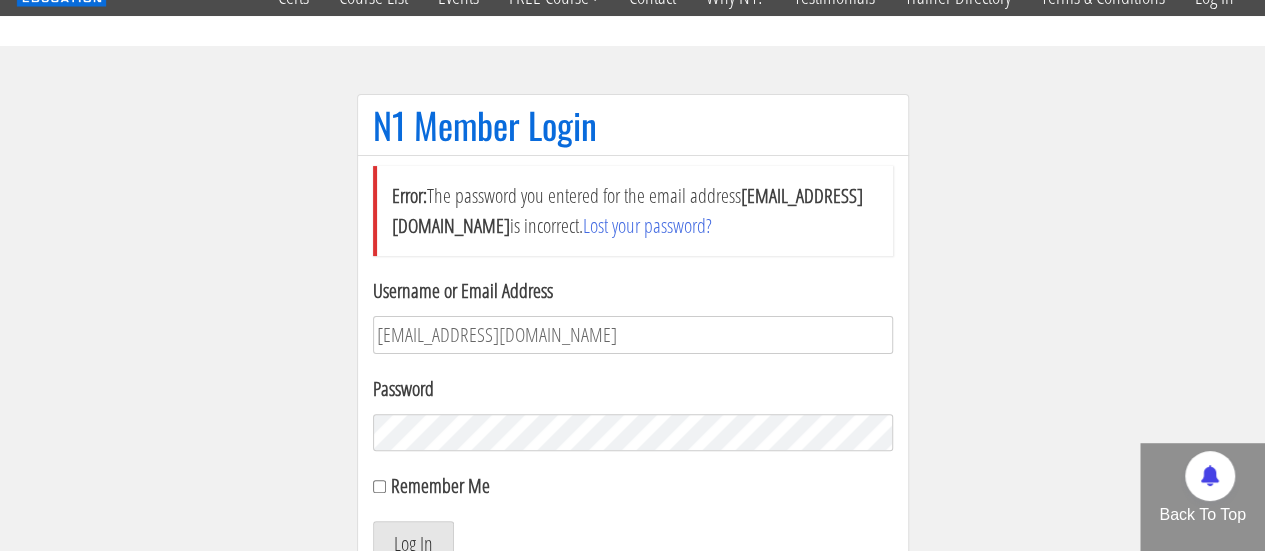 click on "N1 Member Login
Error:  The password you entered for the email address  [EMAIL_ADDRESS][DOMAIN_NAME]  is incorrect.  Lost your password?
Username or Email Address
[EMAIL_ADDRESS][DOMAIN_NAME]
Password
Remember Me
Log In
Lost your password?" at bounding box center (633, 380) 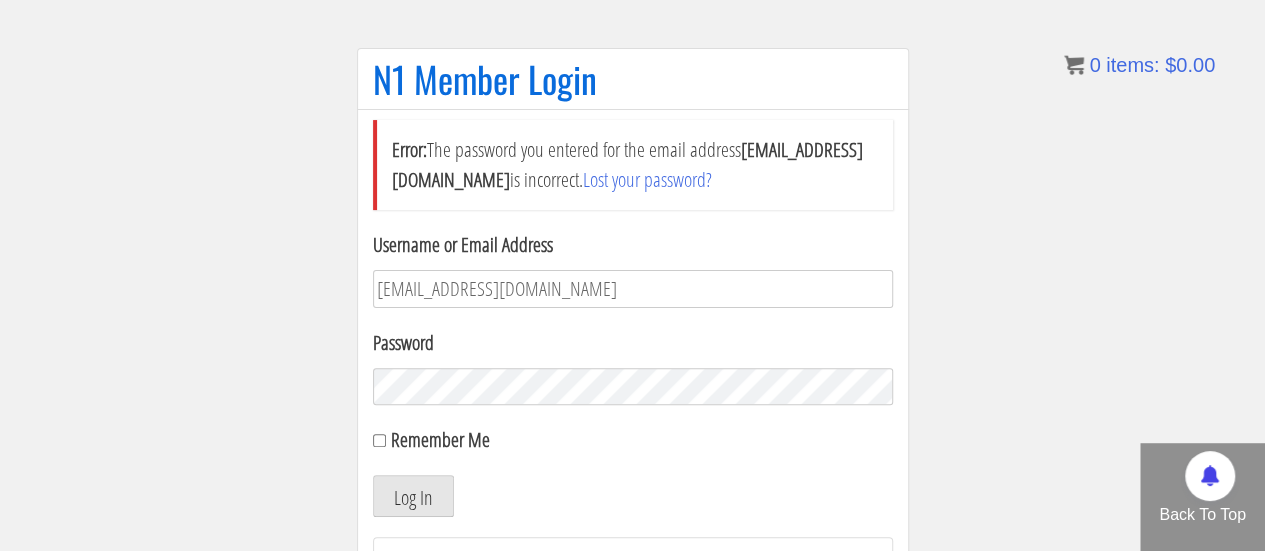 scroll, scrollTop: 134, scrollLeft: 0, axis: vertical 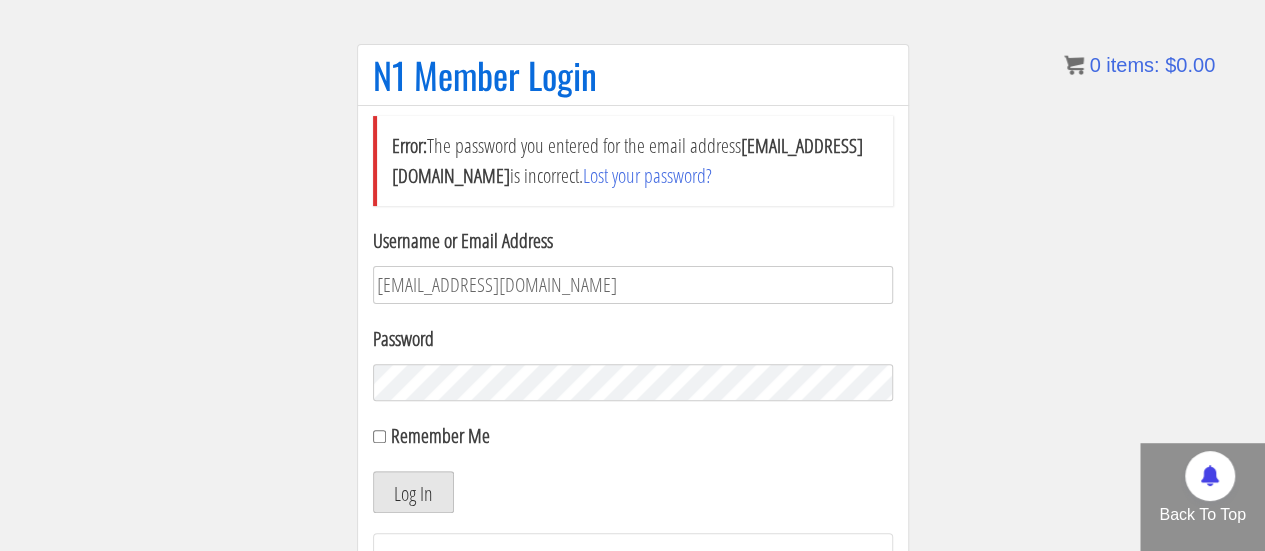 click on "Log In" at bounding box center (413, 492) 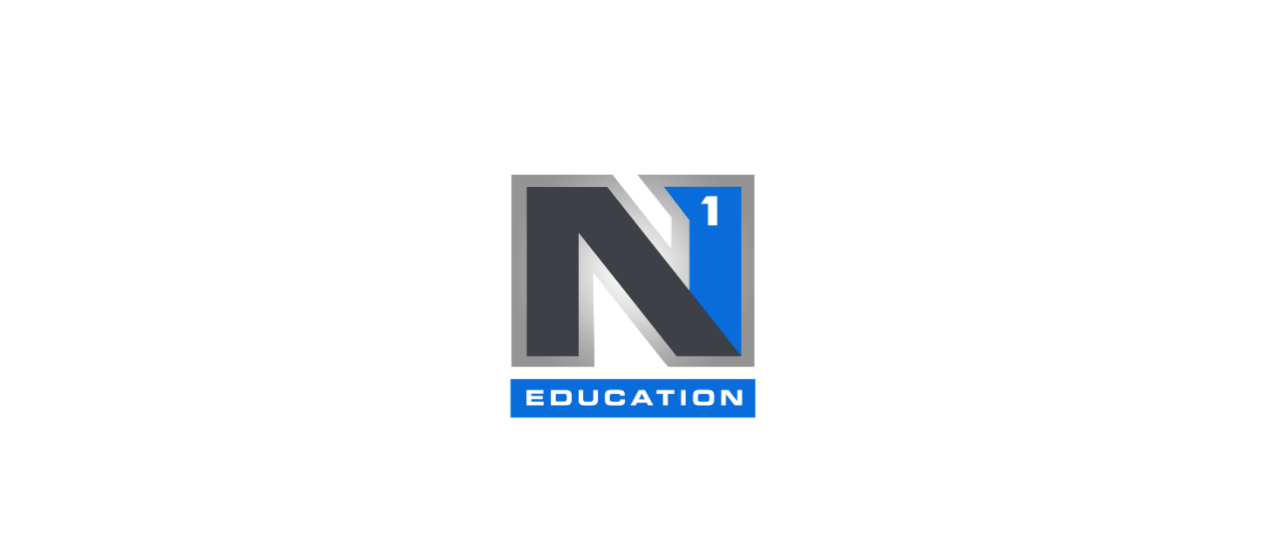 scroll, scrollTop: 0, scrollLeft: 0, axis: both 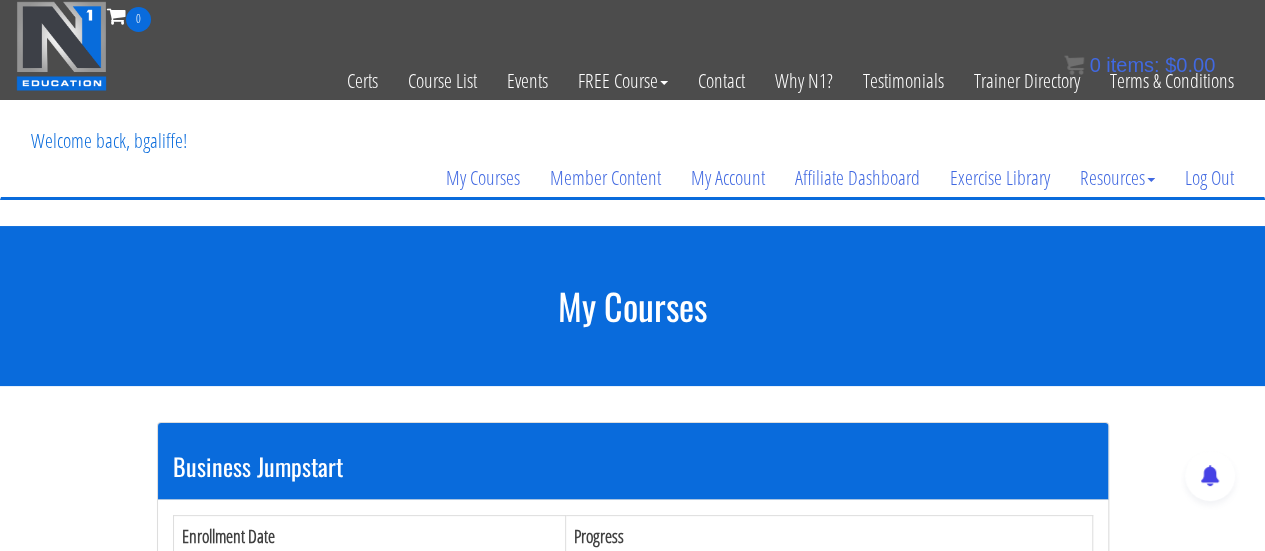 click on "Business Jumpstart
Enrollment Date
Progress
Jun 18, 2023 (08:03:52 PM)
Completed 18 out of 34! (52%)
Course Progress Overall Grade Business Jumpstart
52%
100.00%
Module 1
Business Planning
Unit 1
Intro
Unit 2
Your Starting Point
Unit 3
Identifying Your Customers
Unit 4
Visualize & Outline
Unit 5
Module 2" at bounding box center (632, 1167) 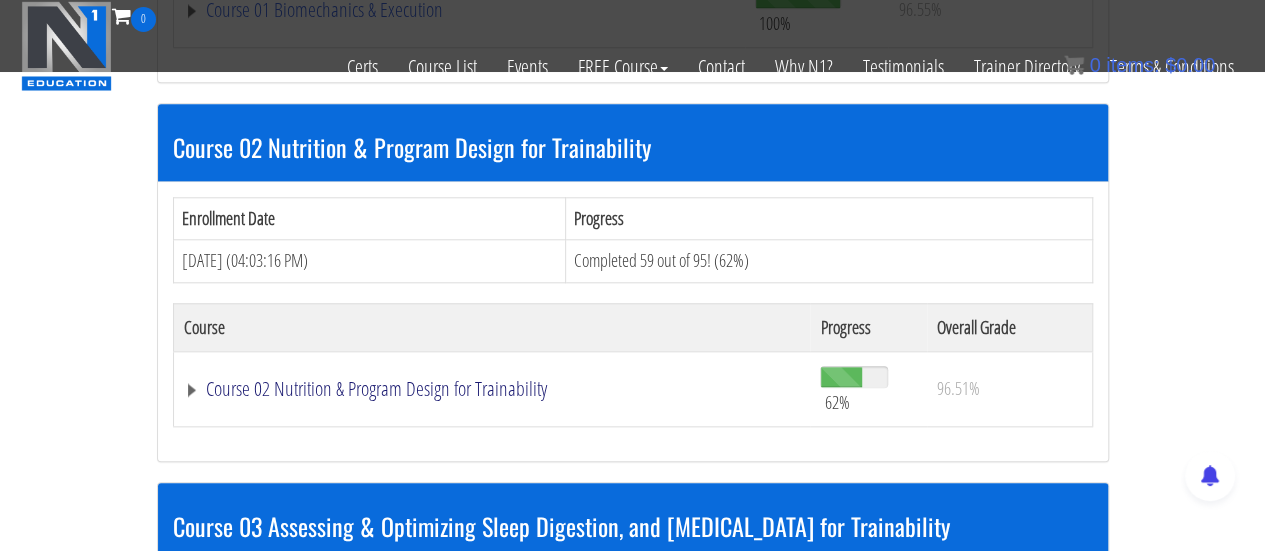 scroll, scrollTop: 925, scrollLeft: 0, axis: vertical 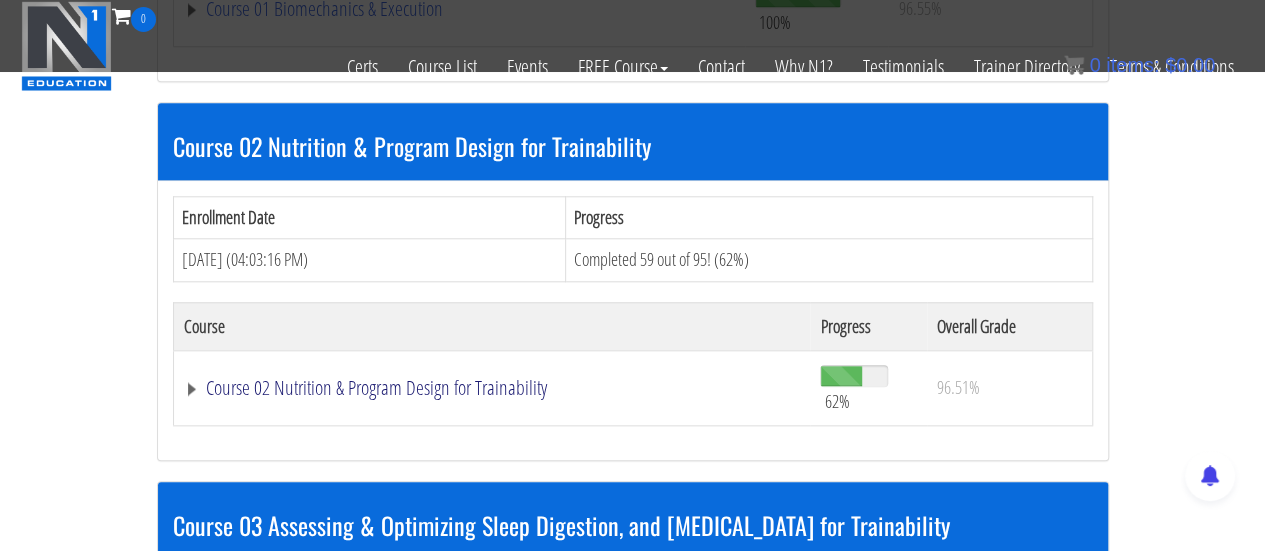 click on "Course 02 Nutrition & Program Design for Trainability" at bounding box center (401, -357) 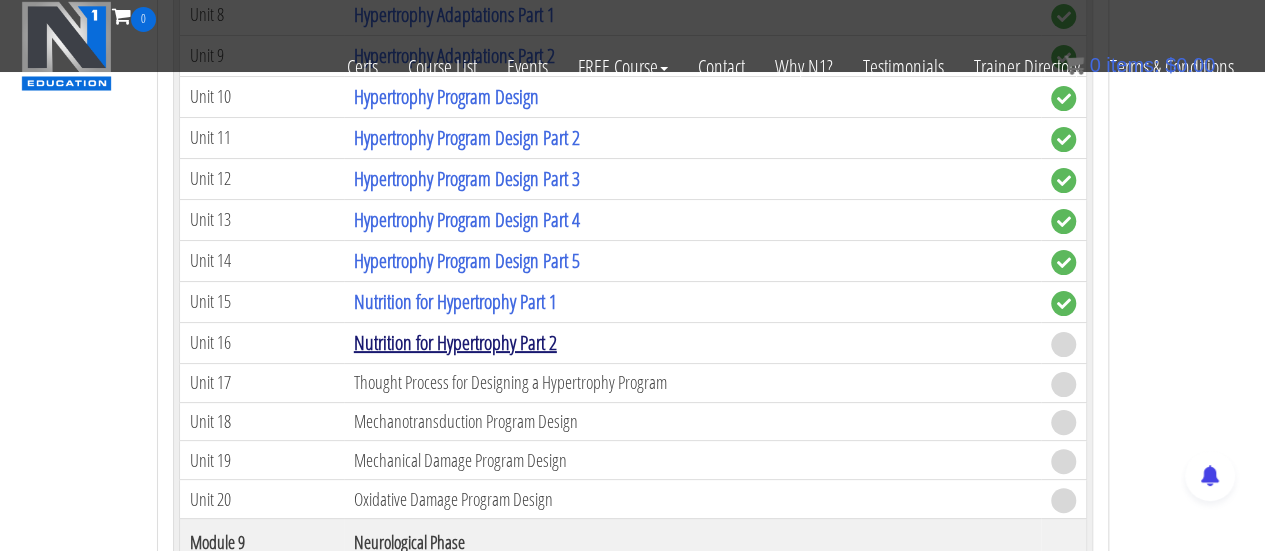 scroll, scrollTop: 3833, scrollLeft: 0, axis: vertical 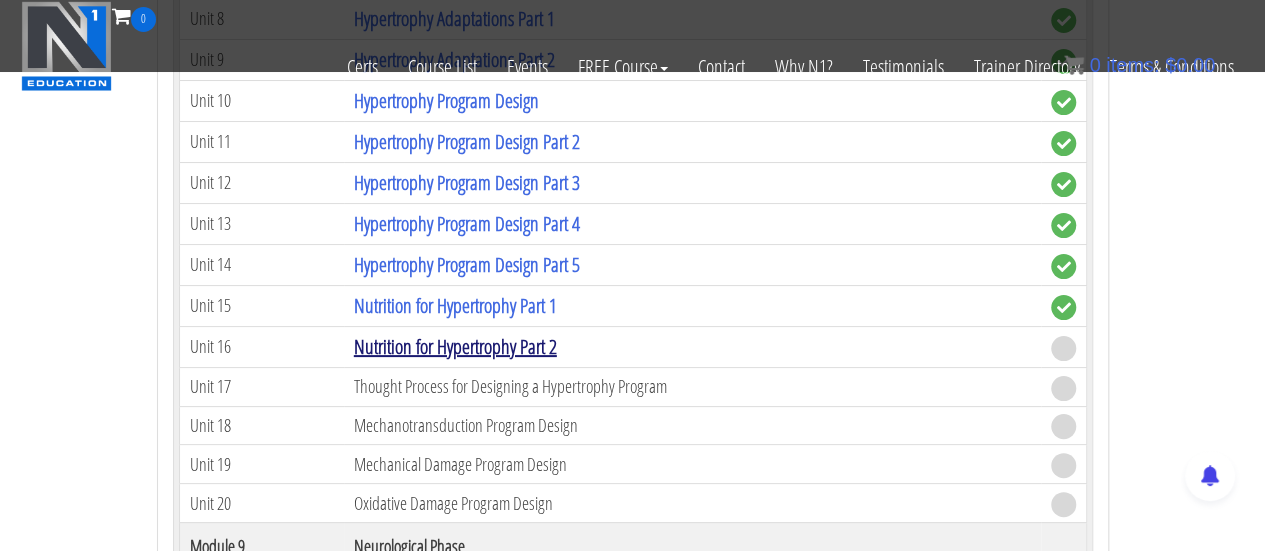 click on "Nutrition for Hypertrophy Part 2" at bounding box center (455, 346) 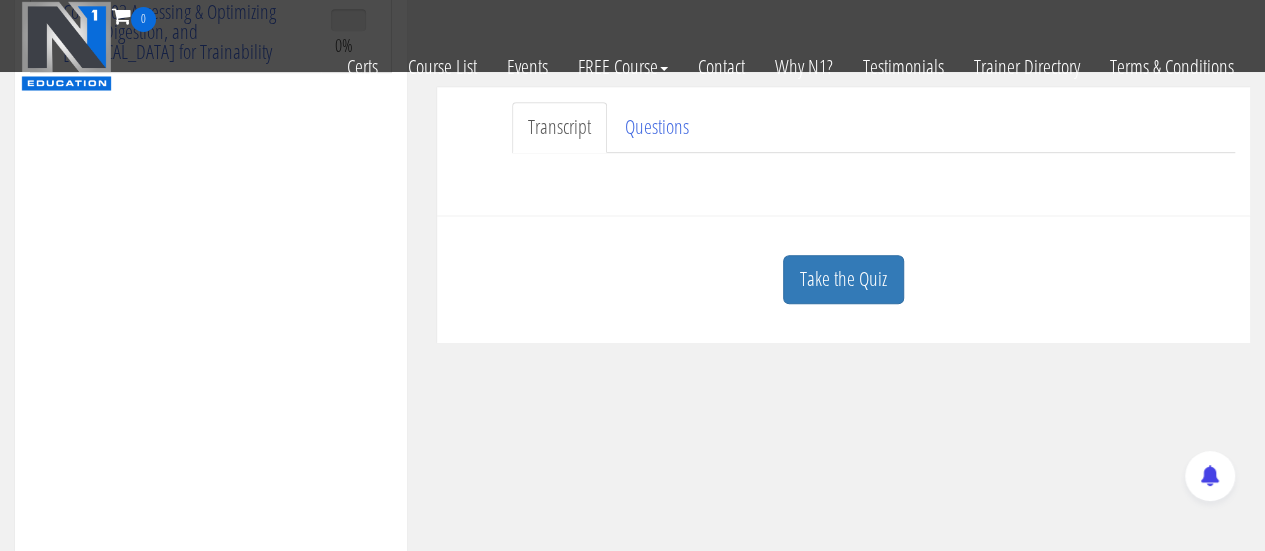 scroll, scrollTop: 507, scrollLeft: 0, axis: vertical 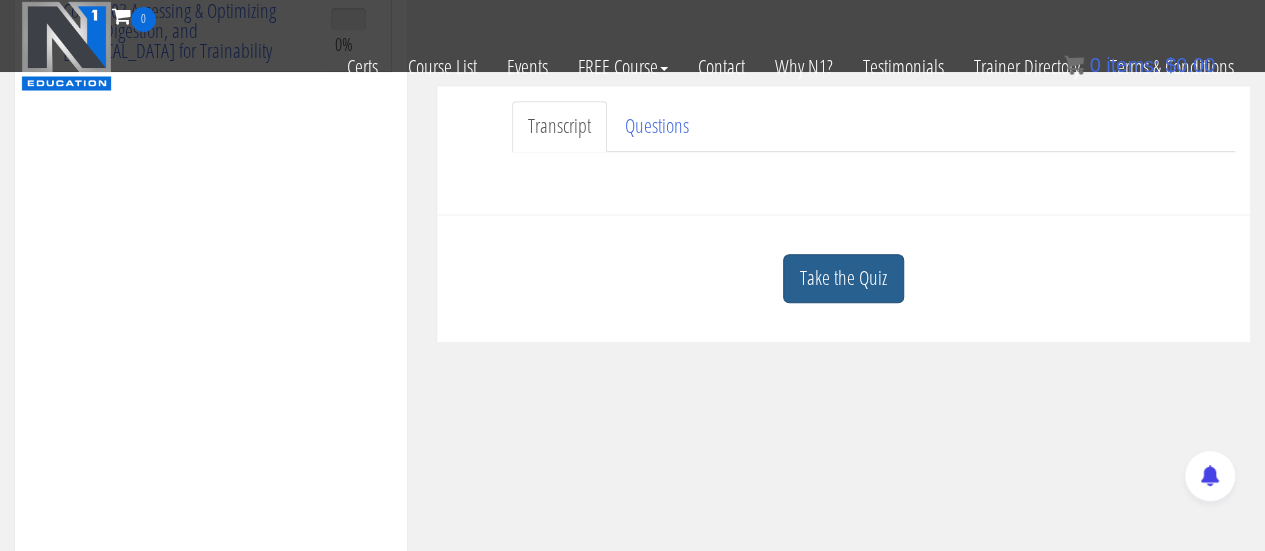 click on "Take the Quiz" at bounding box center (843, 278) 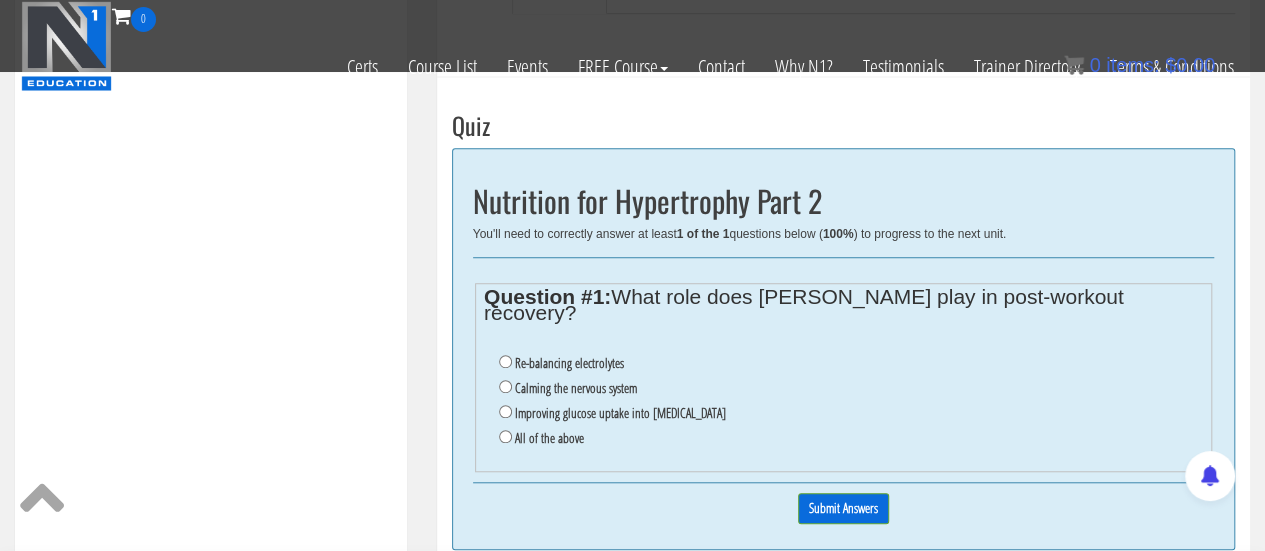 scroll, scrollTop: 647, scrollLeft: 0, axis: vertical 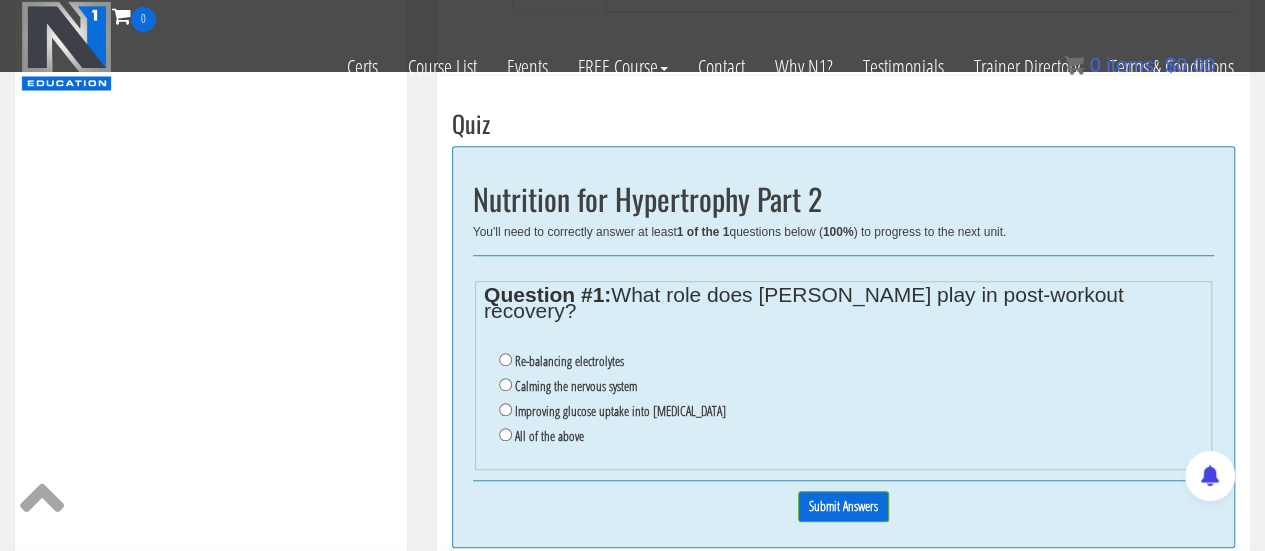 click on "All of the above" at bounding box center (549, 436) 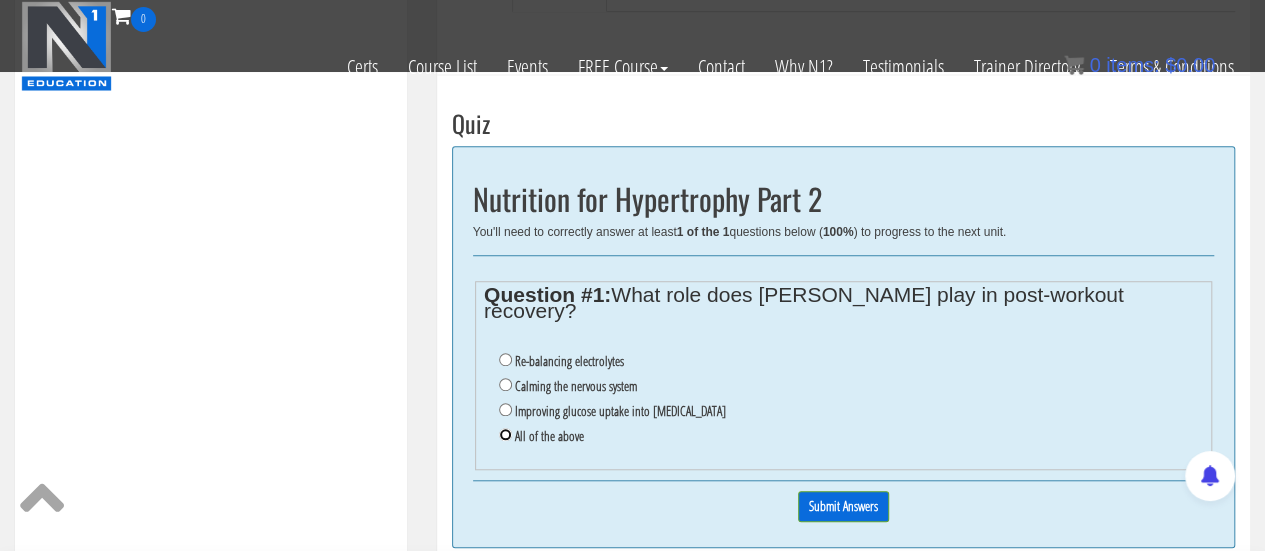 click on "All of the above" at bounding box center [505, 434] 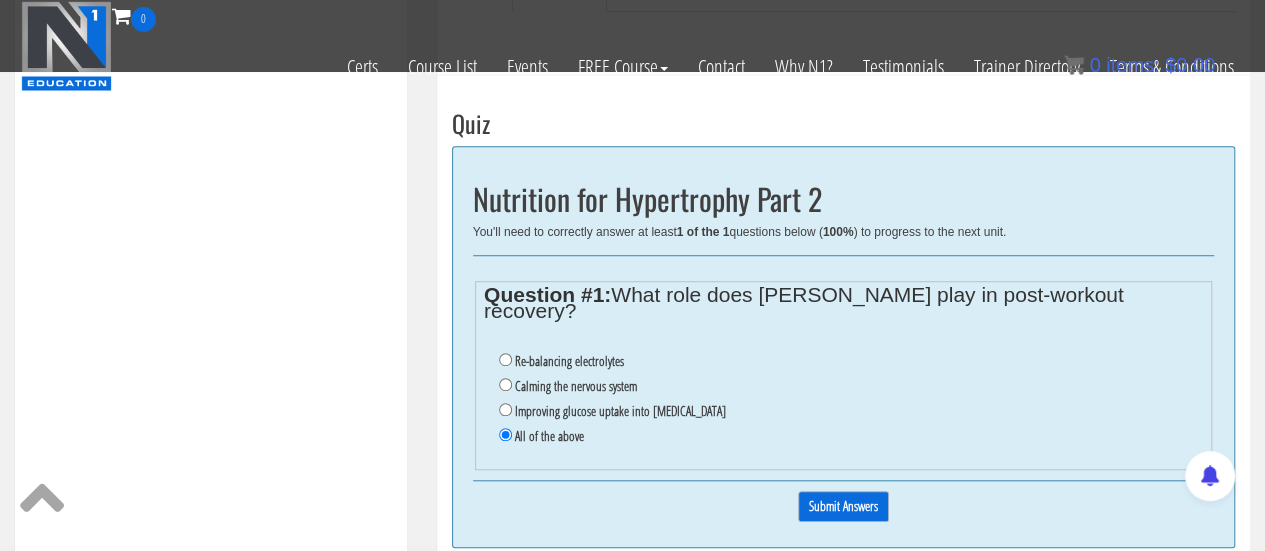 click on "Submit Answers" at bounding box center (843, 506) 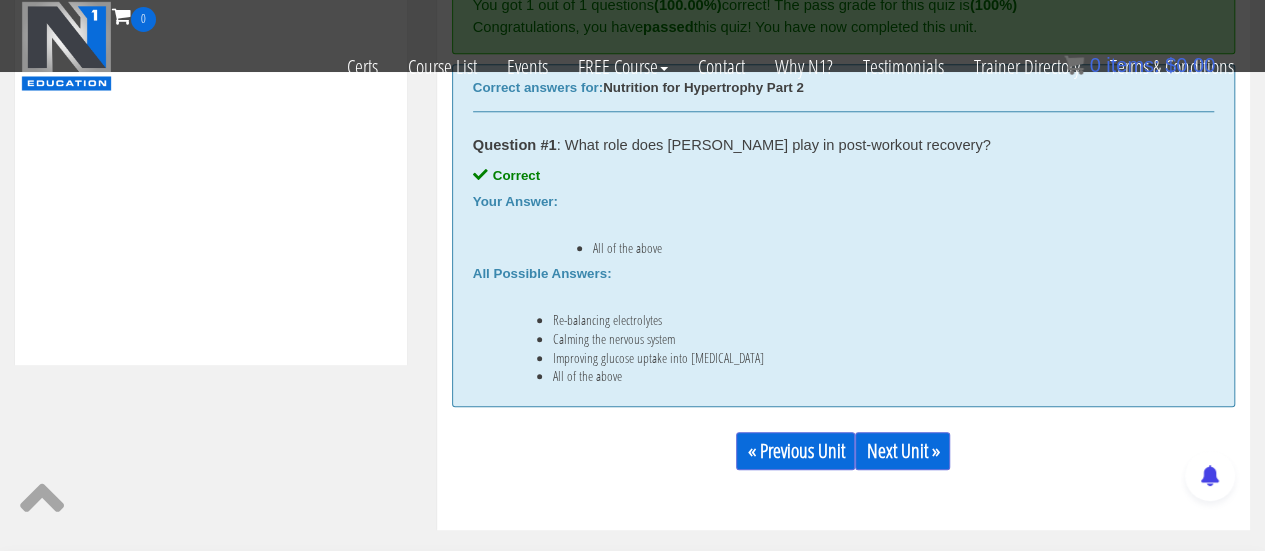 scroll, scrollTop: 904, scrollLeft: 0, axis: vertical 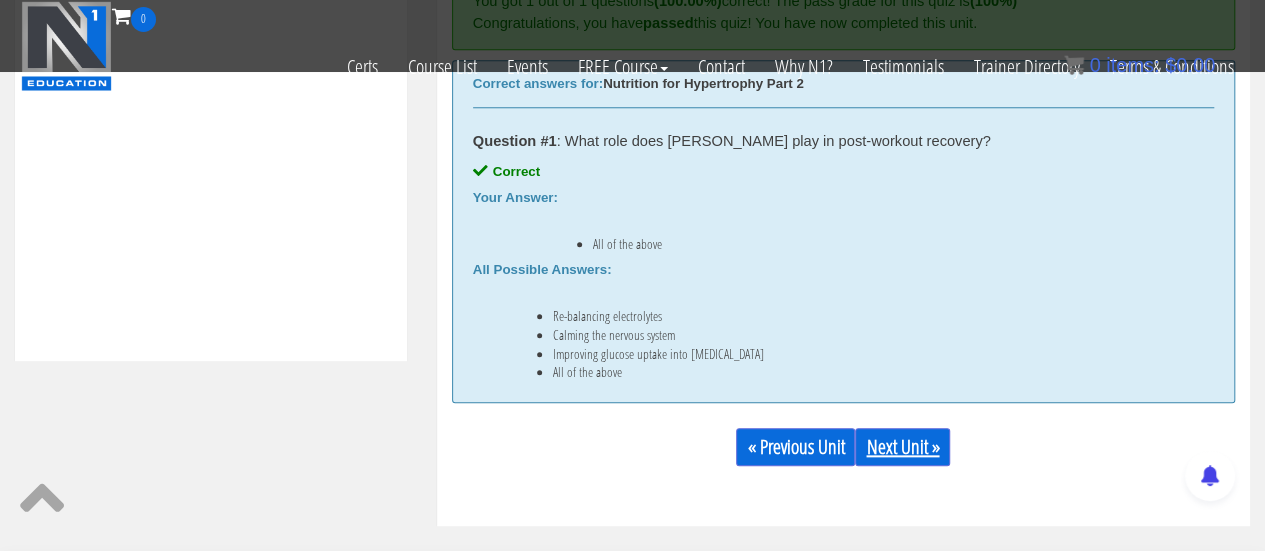 click on "Next Unit »" at bounding box center [902, 447] 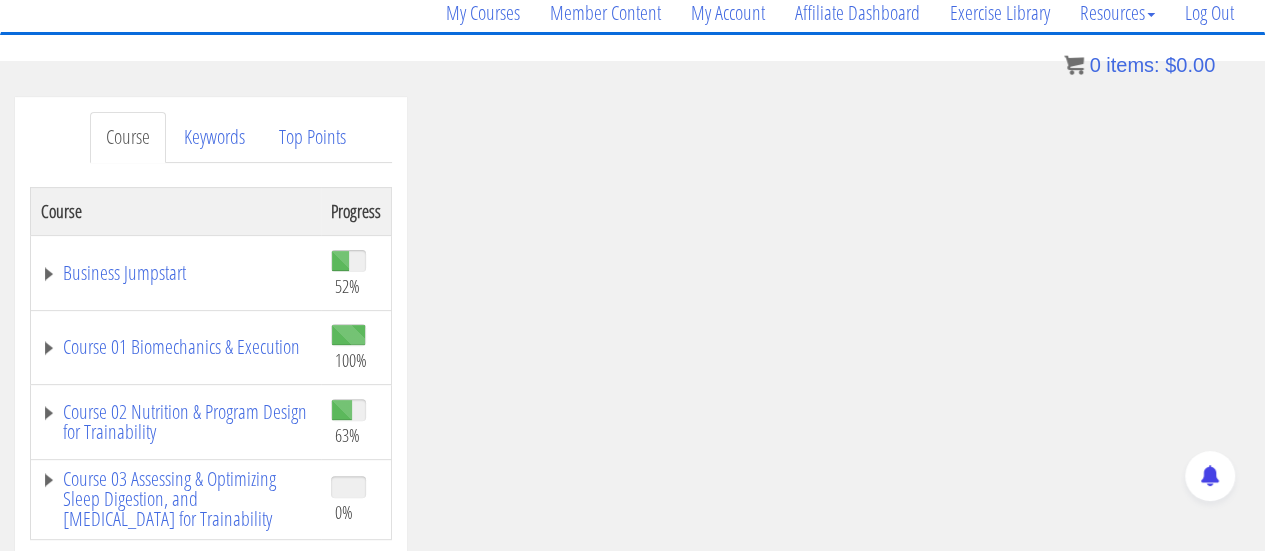 scroll, scrollTop: 166, scrollLeft: 0, axis: vertical 